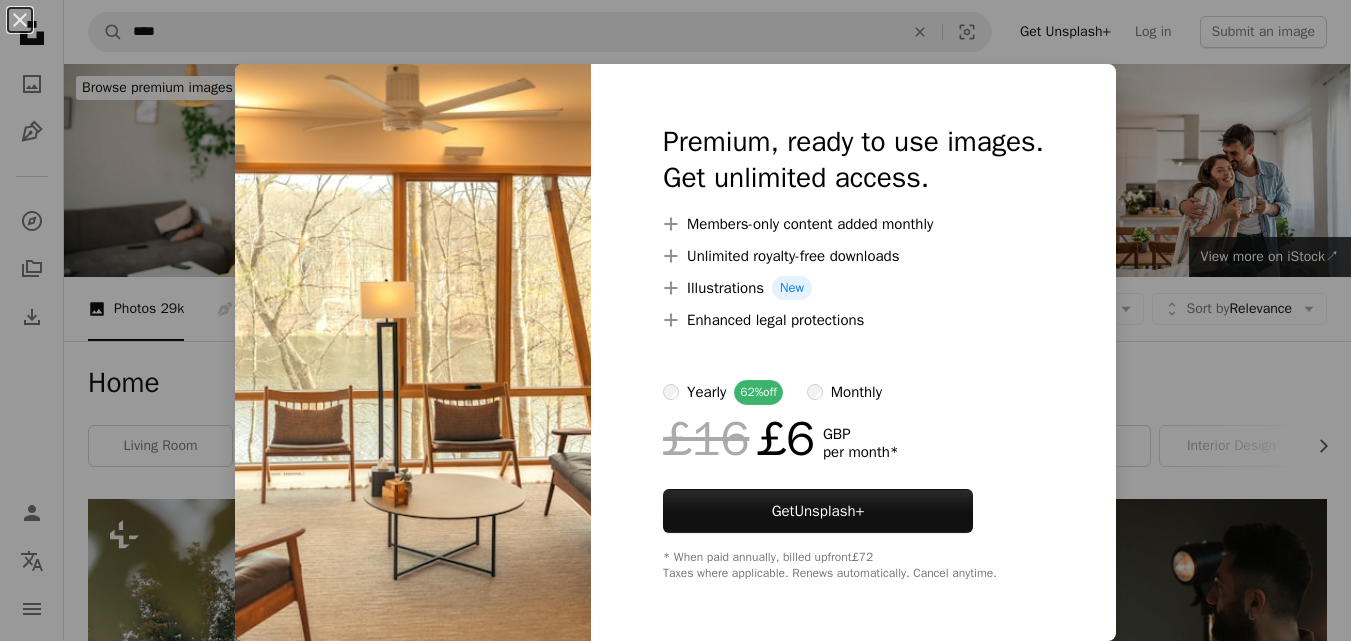 scroll, scrollTop: 1870, scrollLeft: 0, axis: vertical 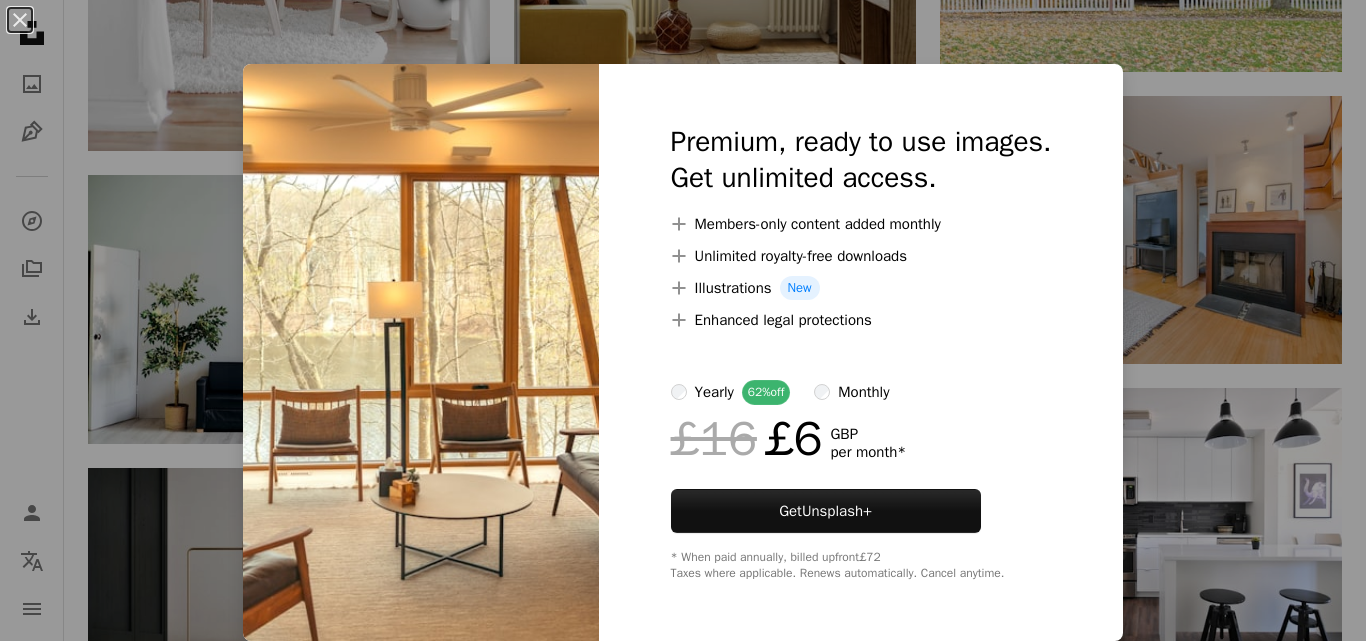 click on "An X shape Premium, ready to use images. Get unlimited access. A plus sign Members-only content added monthly A plus sign Unlimited royalty-free downloads A plus sign Illustrations  New A plus sign Enhanced legal protections yearly 62%  off monthly £16   £6 GBP per month * Get  Unsplash+ * When paid annually, billed upfront  £72 Taxes where applicable. Renews automatically. Cancel anytime." at bounding box center (683, 320) 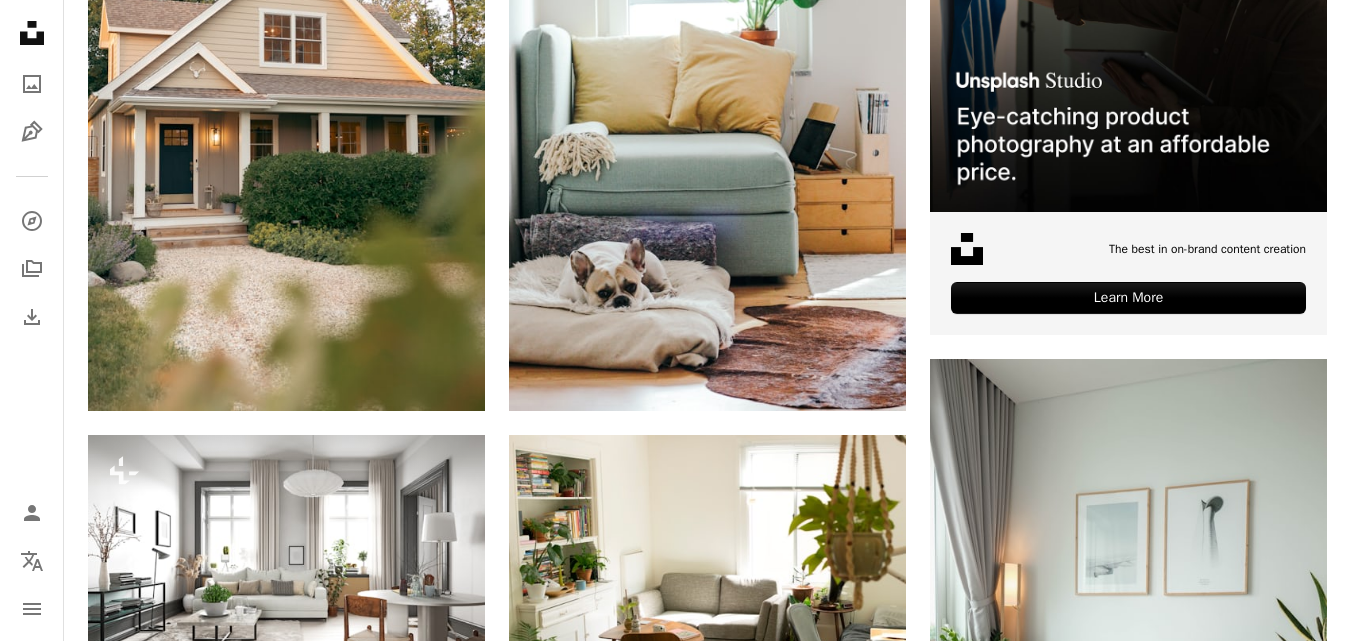 scroll, scrollTop: 605, scrollLeft: 0, axis: vertical 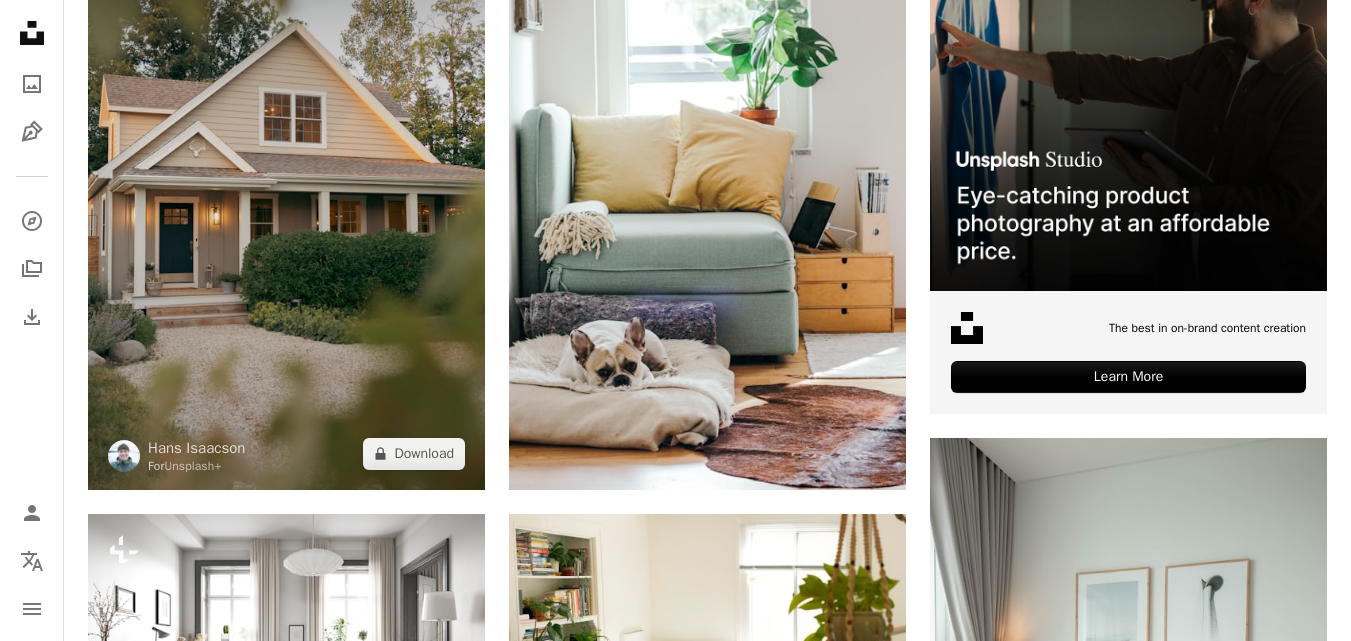 click at bounding box center (286, 192) 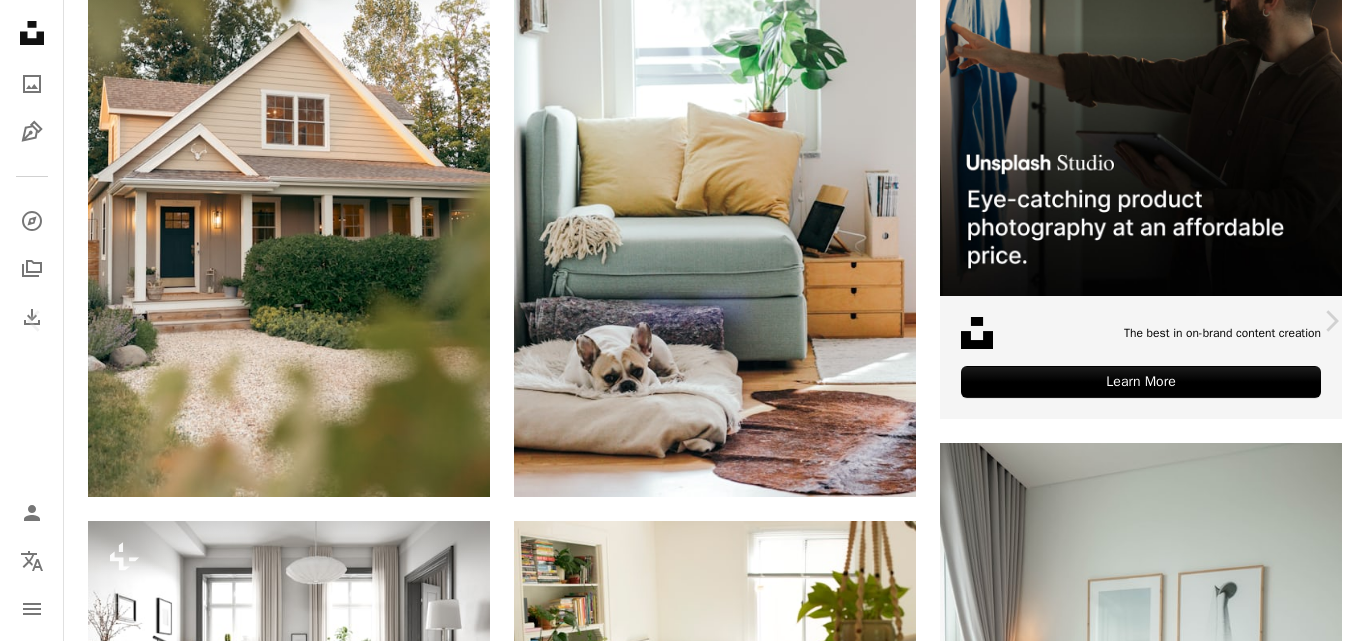 click on "A lock Download" at bounding box center [1205, 4238] 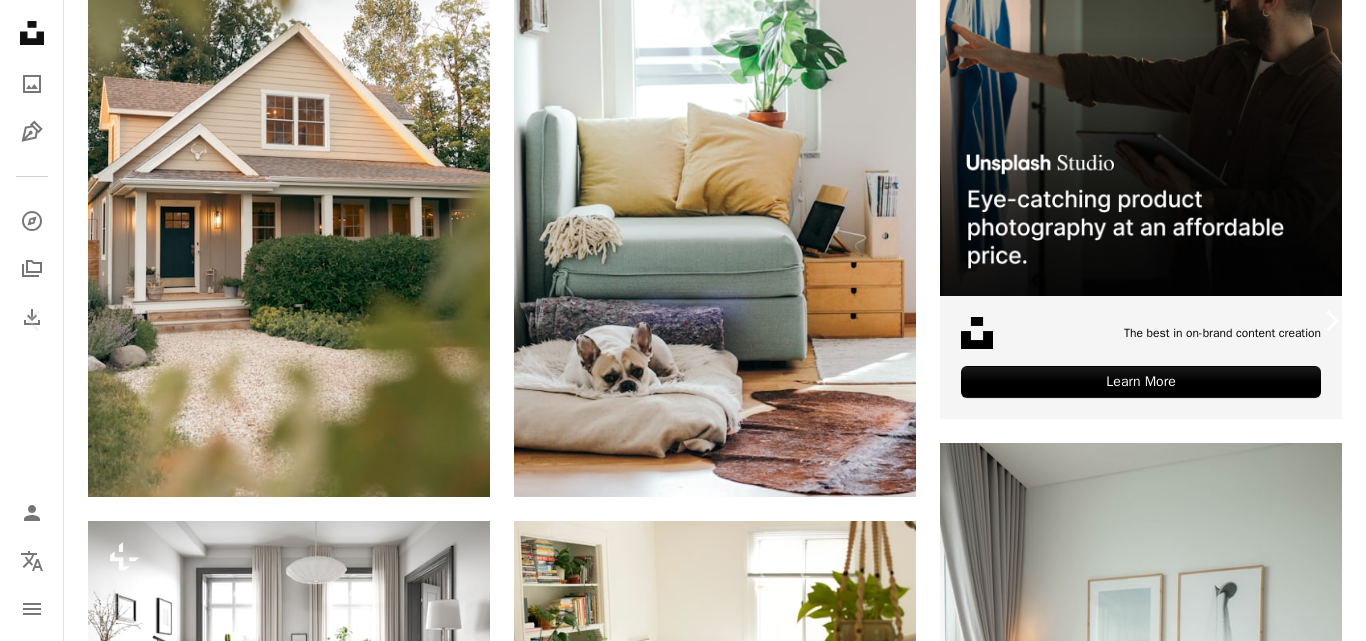 click on "Chevron right" at bounding box center (1331, 321) 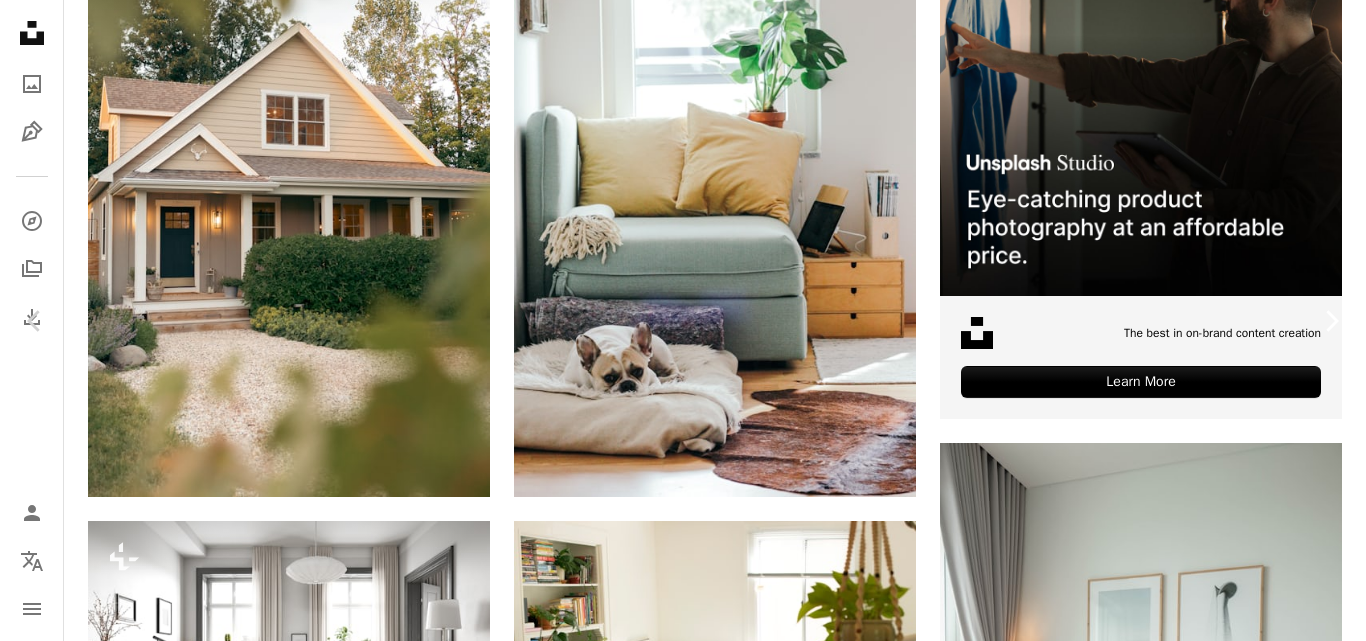 click 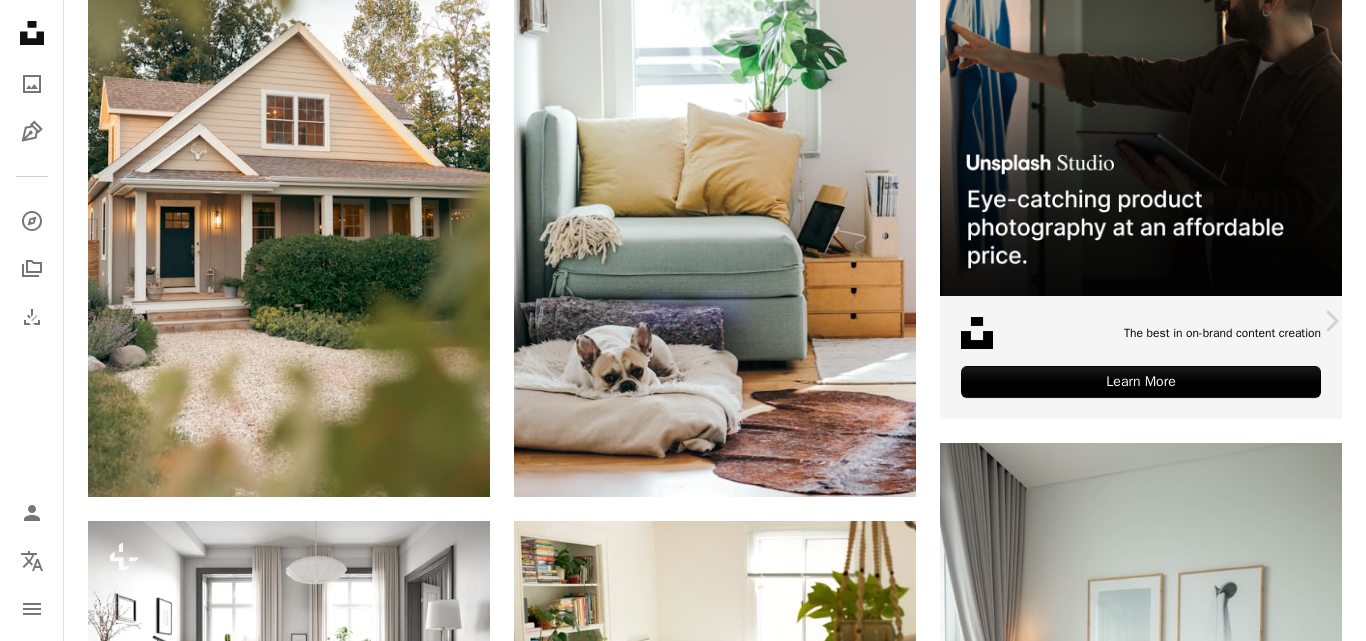 click on "Chevron left" at bounding box center (35, 321) 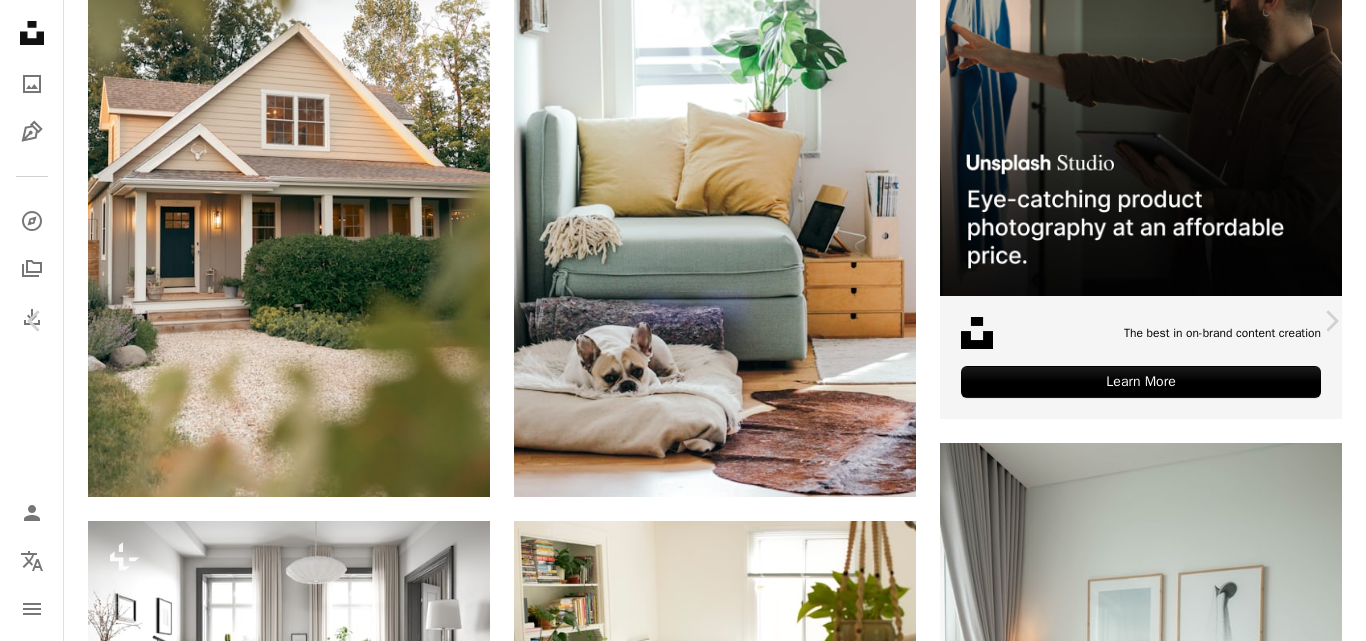 click on "An X shape" at bounding box center (20, 20) 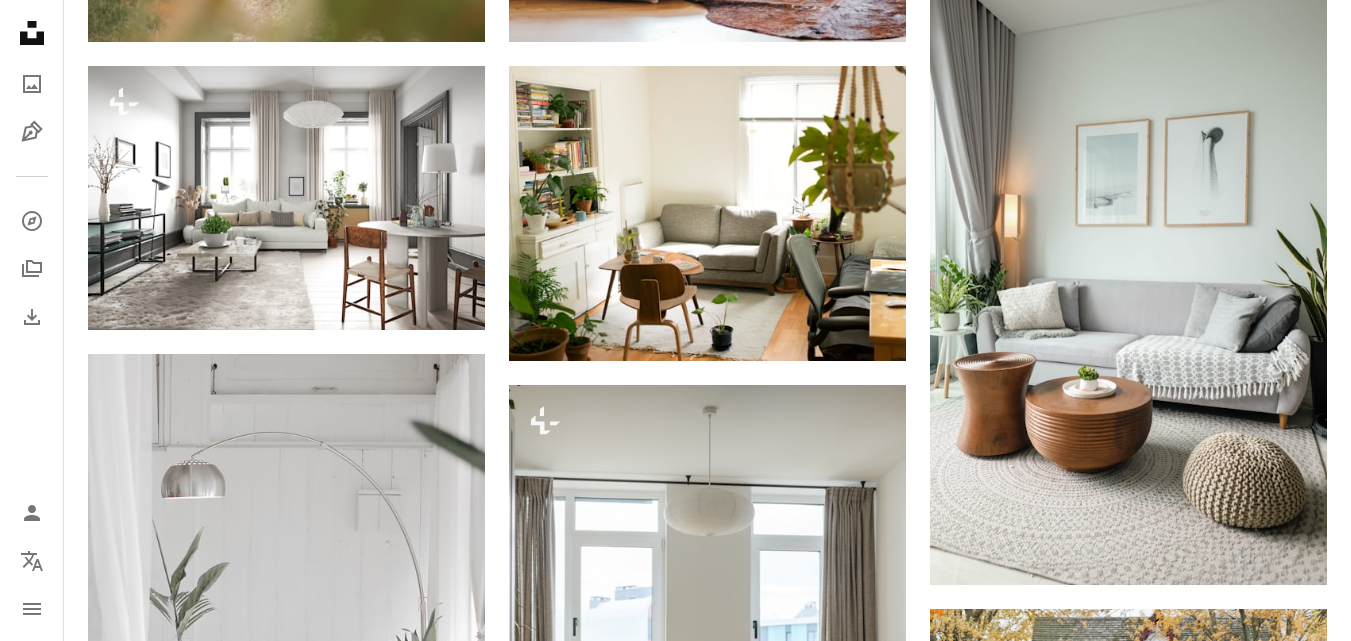 scroll, scrollTop: 1061, scrollLeft: 0, axis: vertical 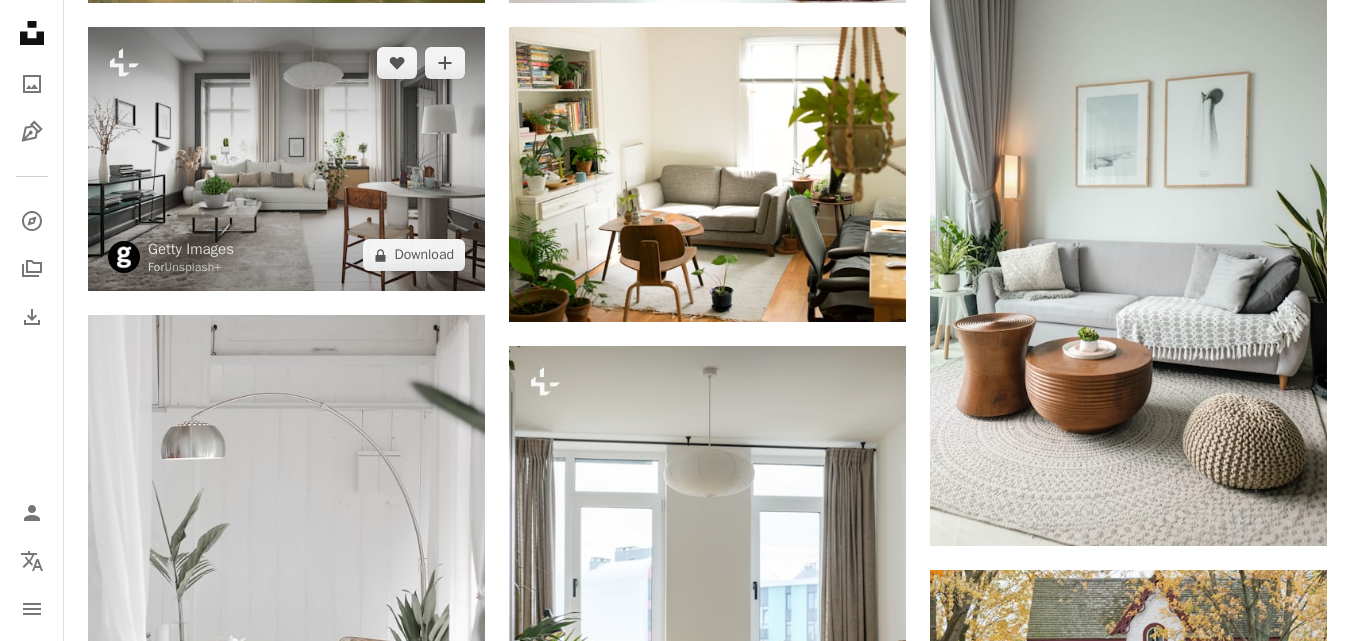 click at bounding box center (286, 159) 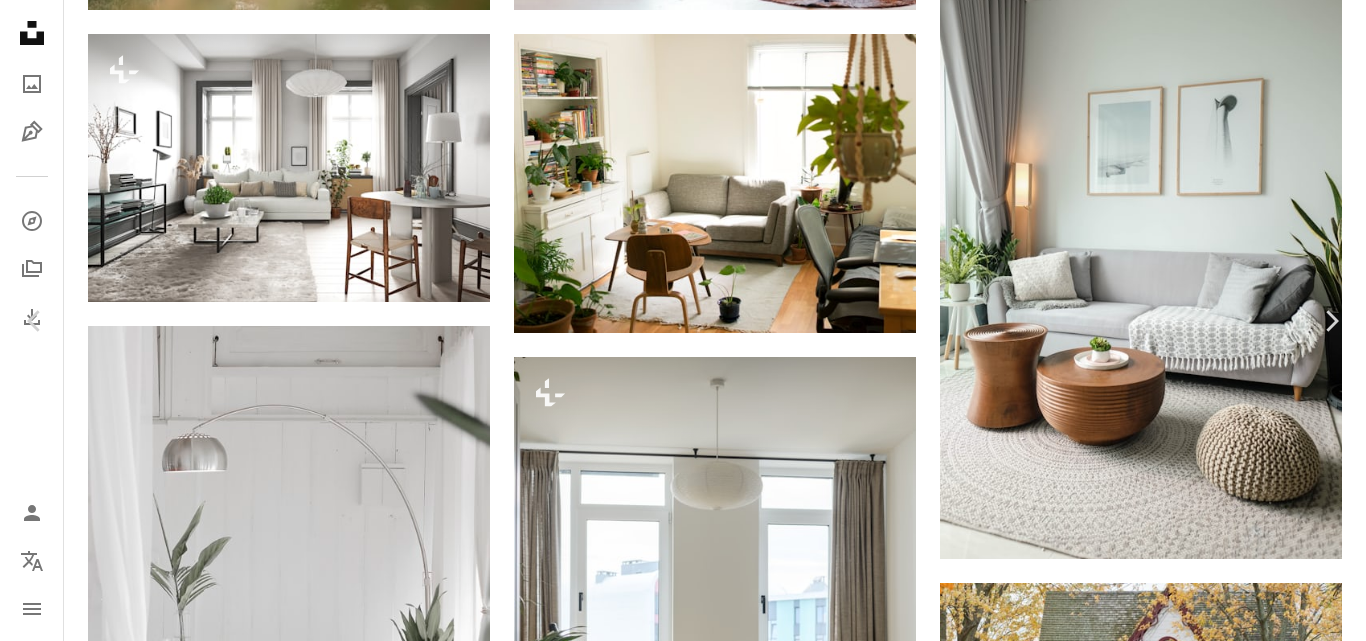 click on "An X shape" at bounding box center (20, 20) 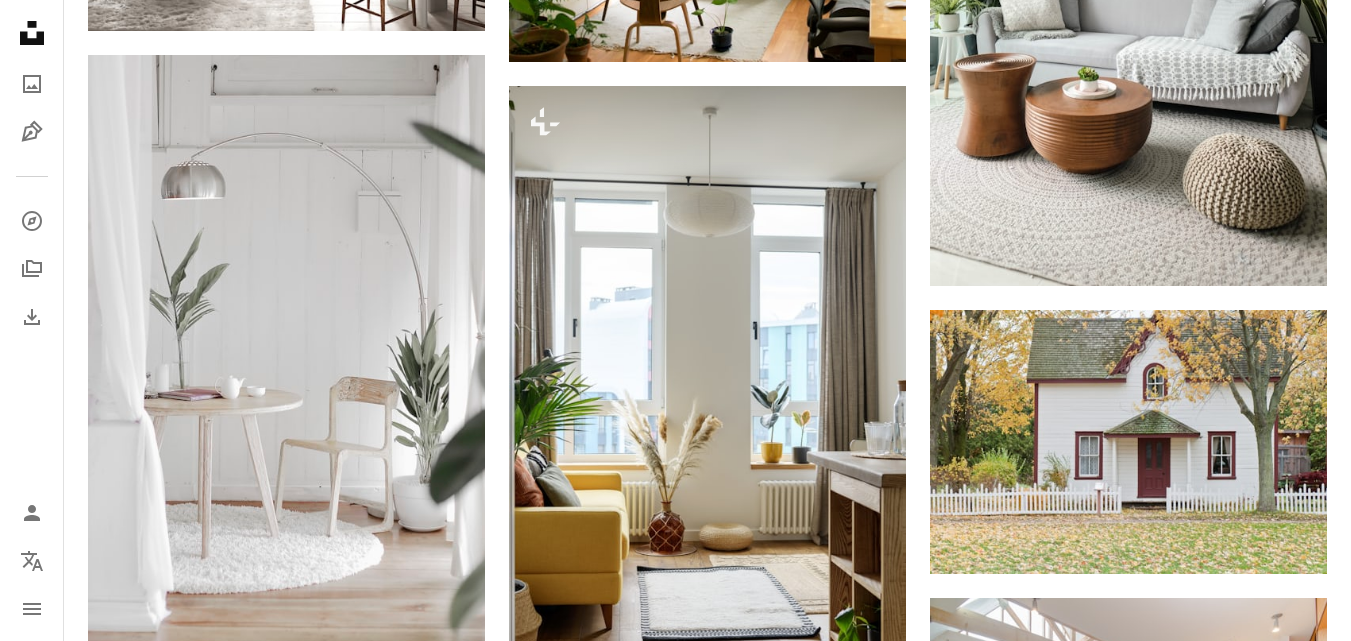 scroll, scrollTop: 1446, scrollLeft: 0, axis: vertical 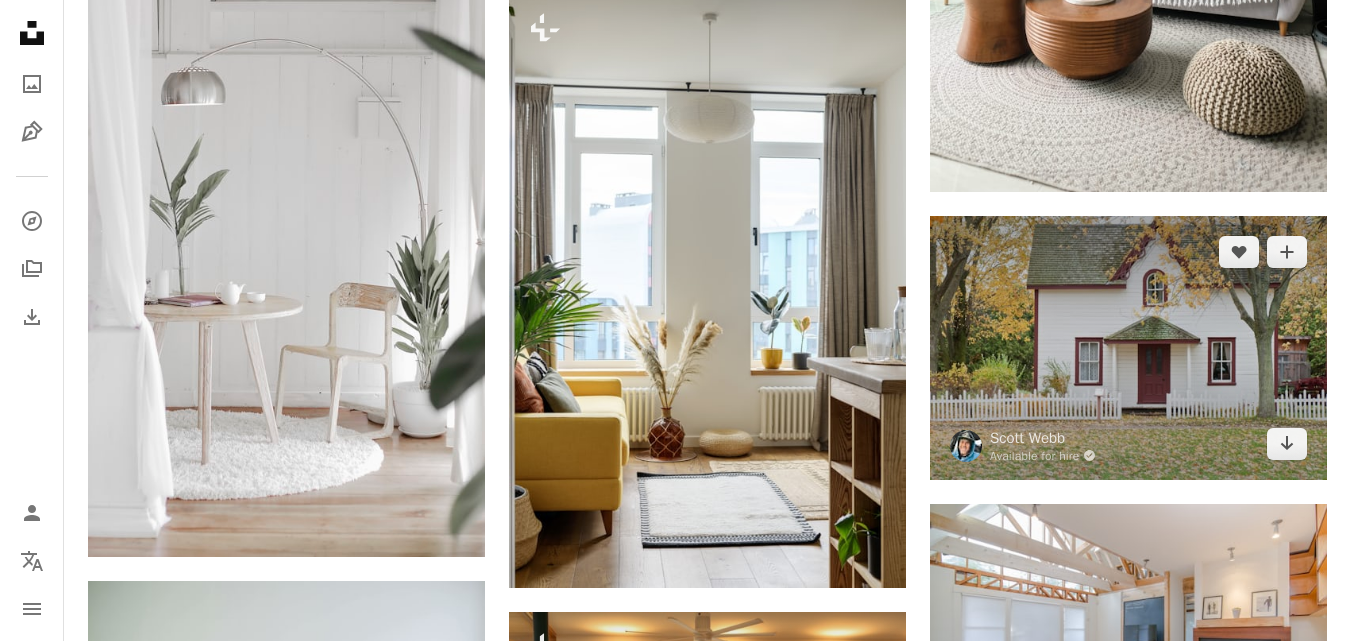 click at bounding box center (1128, 348) 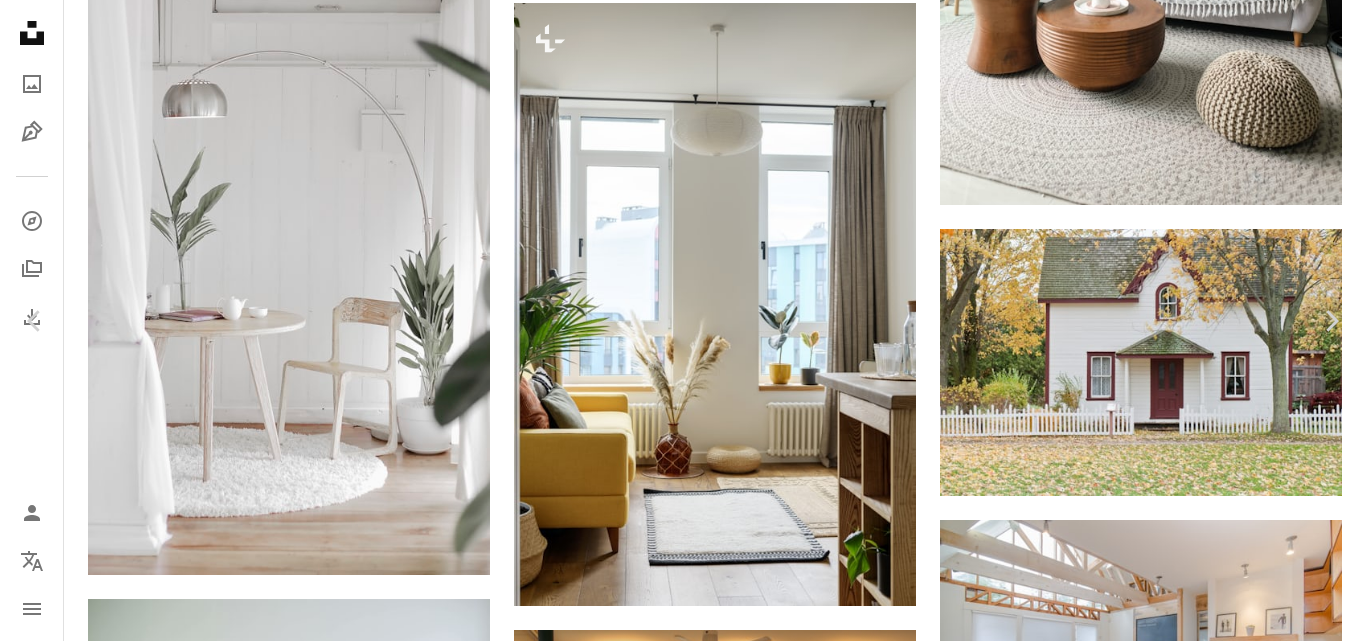click on "An X shape" at bounding box center (20, 20) 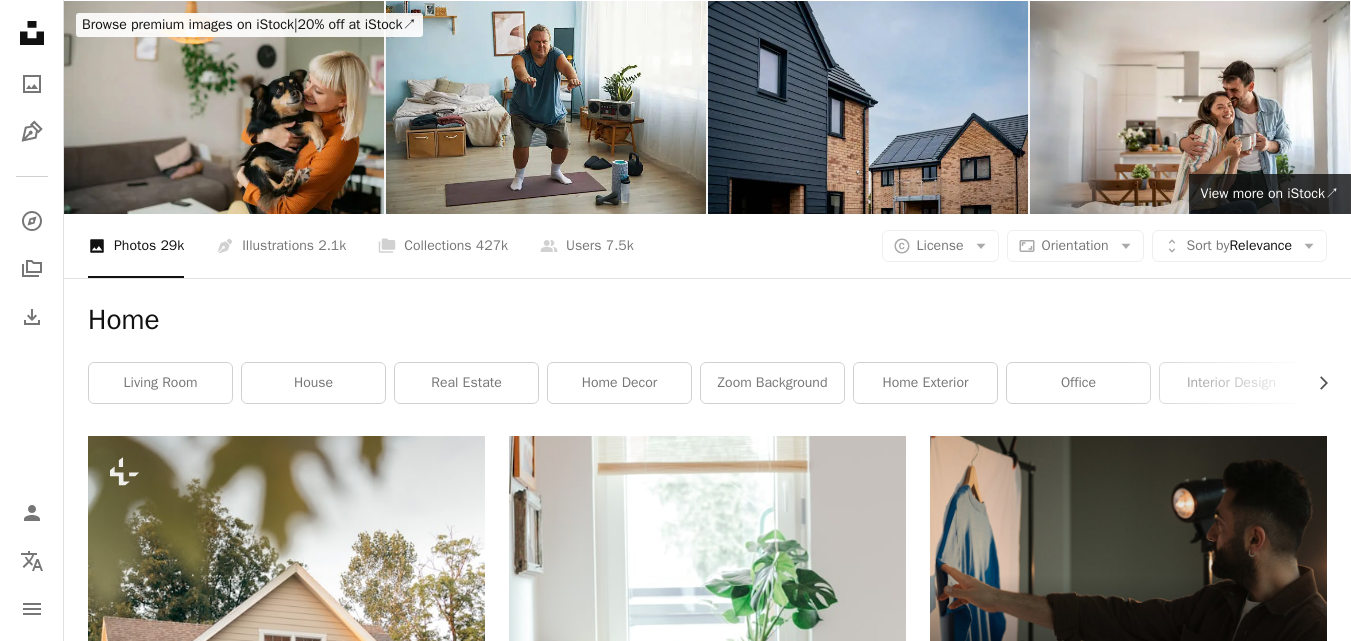 scroll, scrollTop: 0, scrollLeft: 0, axis: both 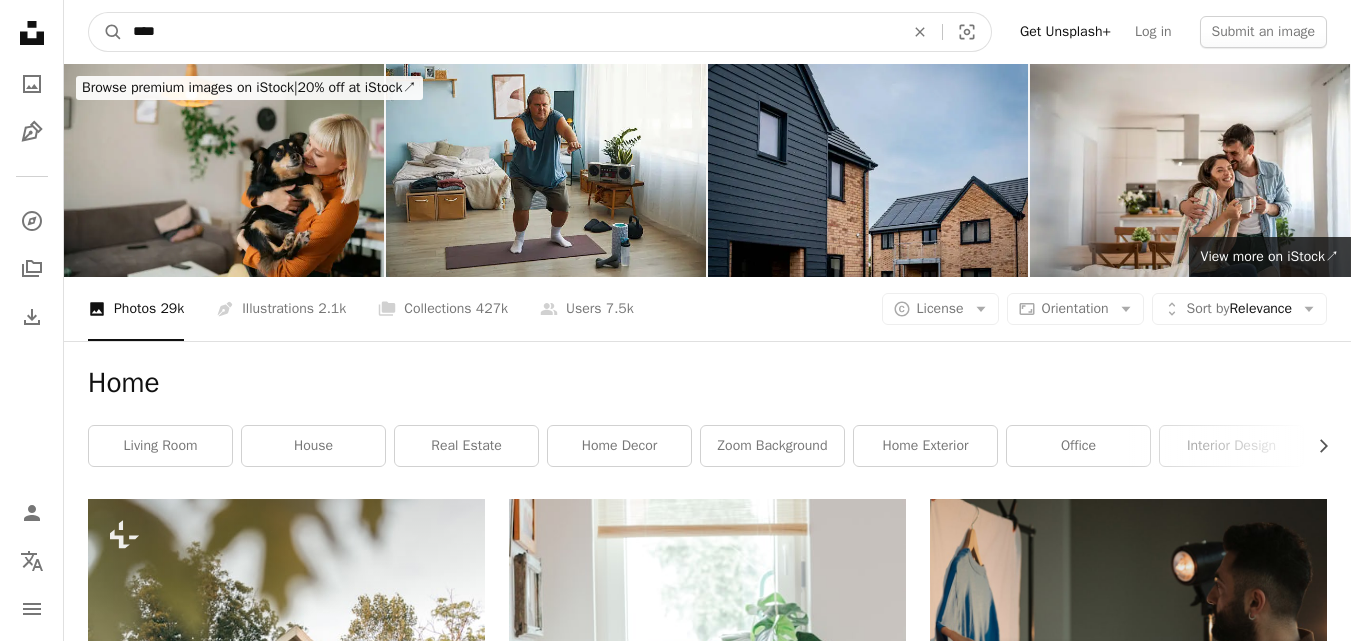 click on "****" at bounding box center (510, 32) 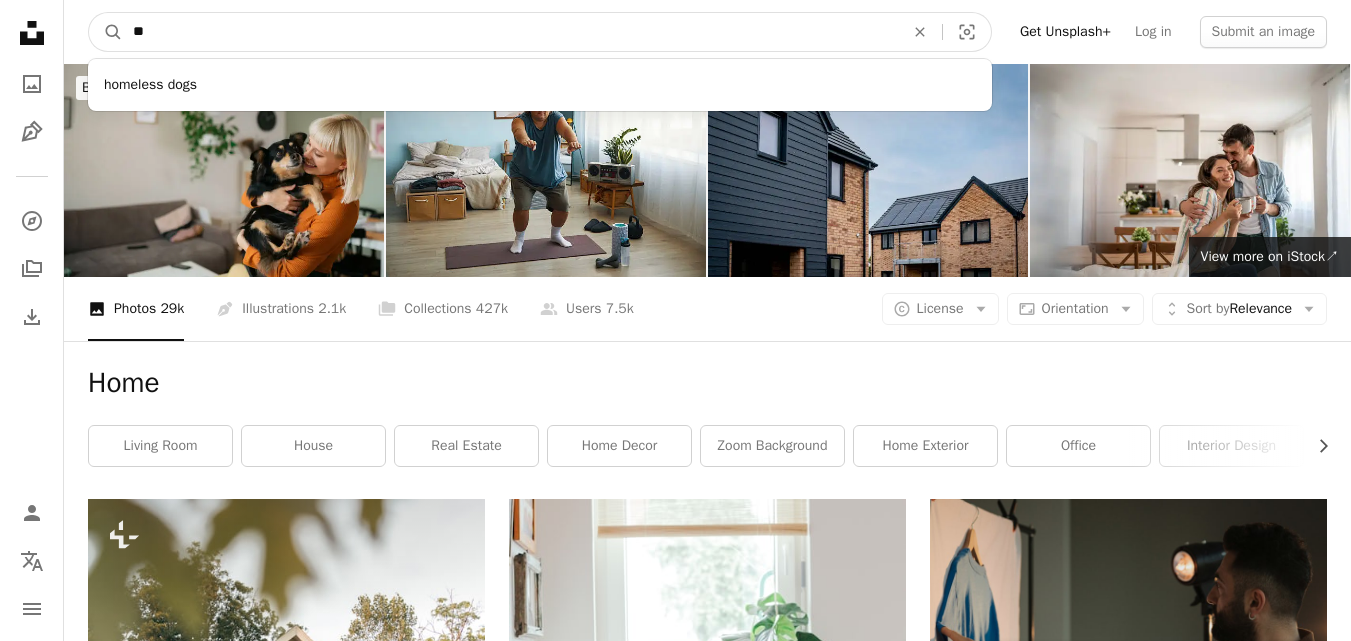 type on "*" 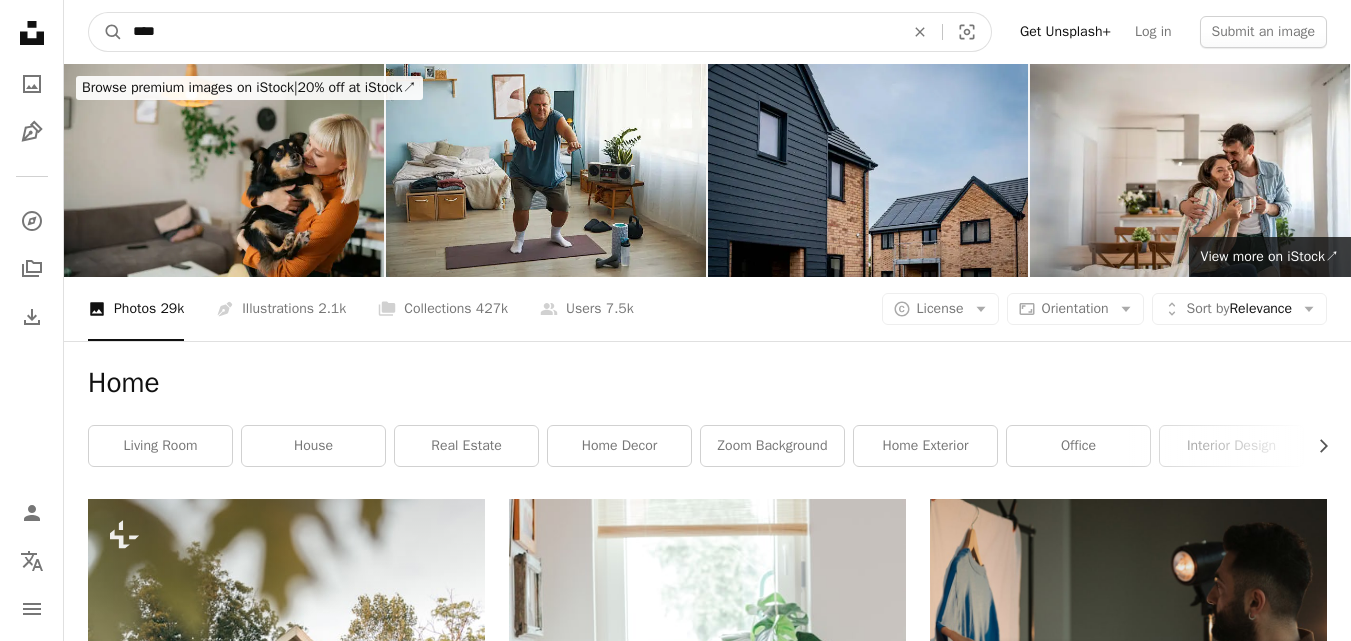 type on "****" 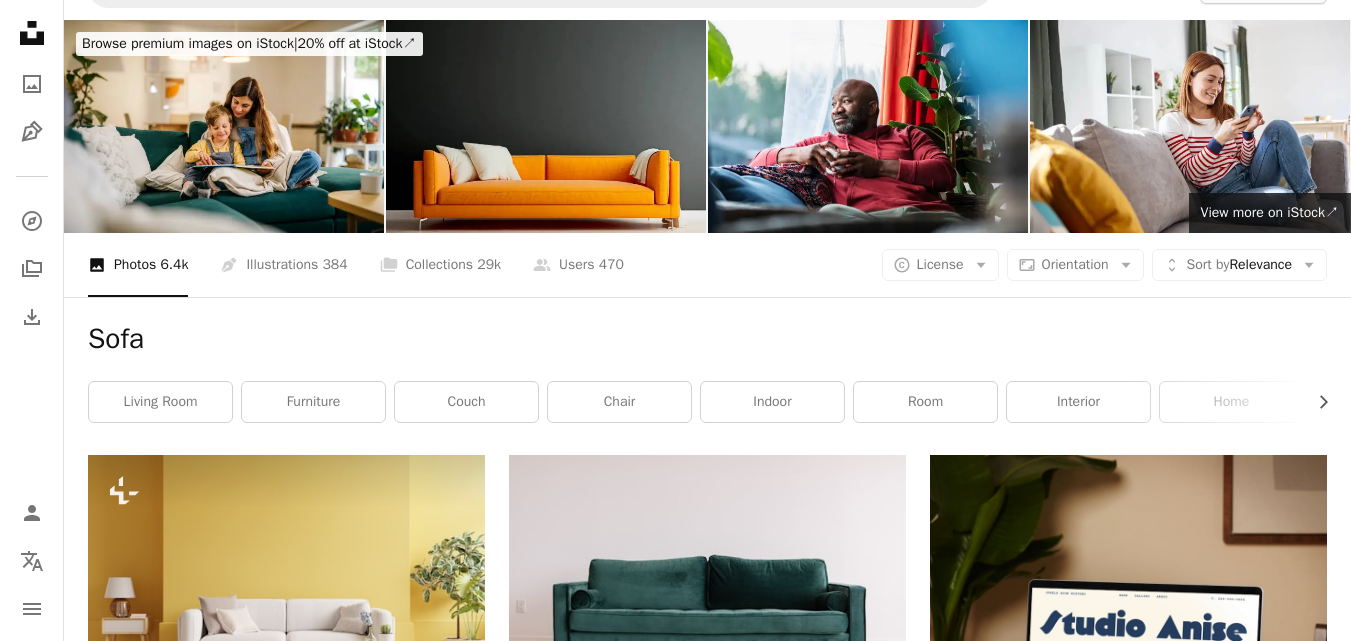 scroll, scrollTop: 51, scrollLeft: 0, axis: vertical 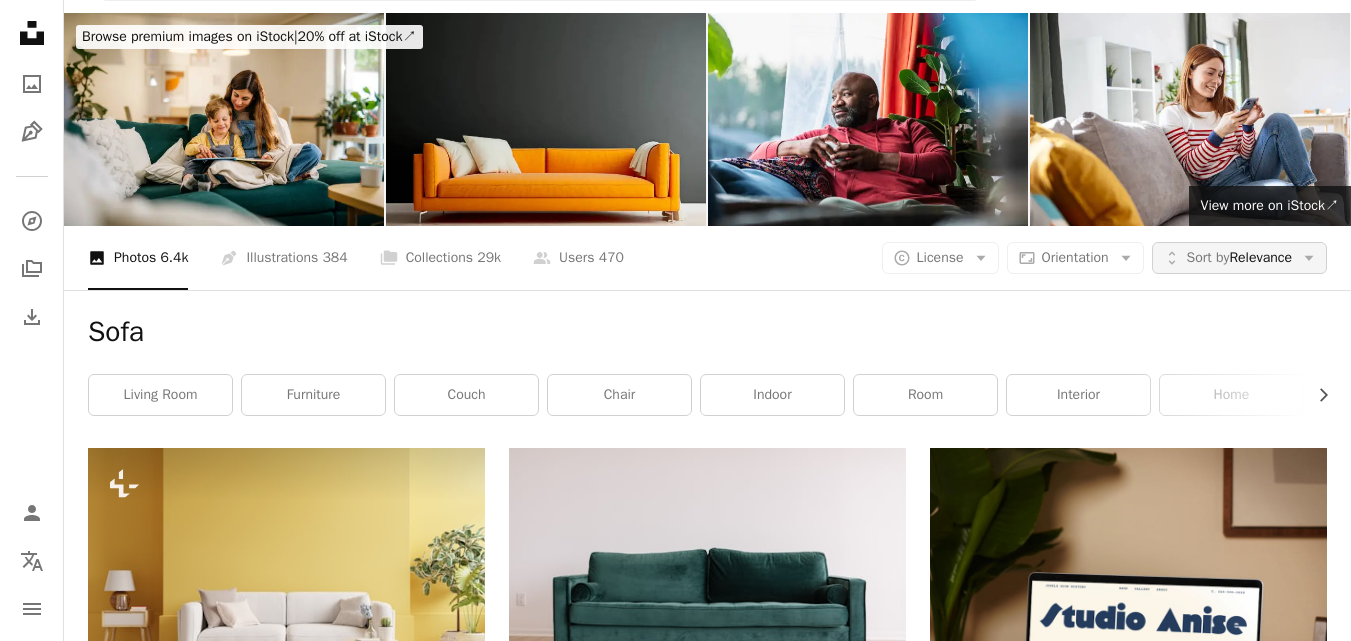 click on "Sort by  Relevance" at bounding box center (1239, 258) 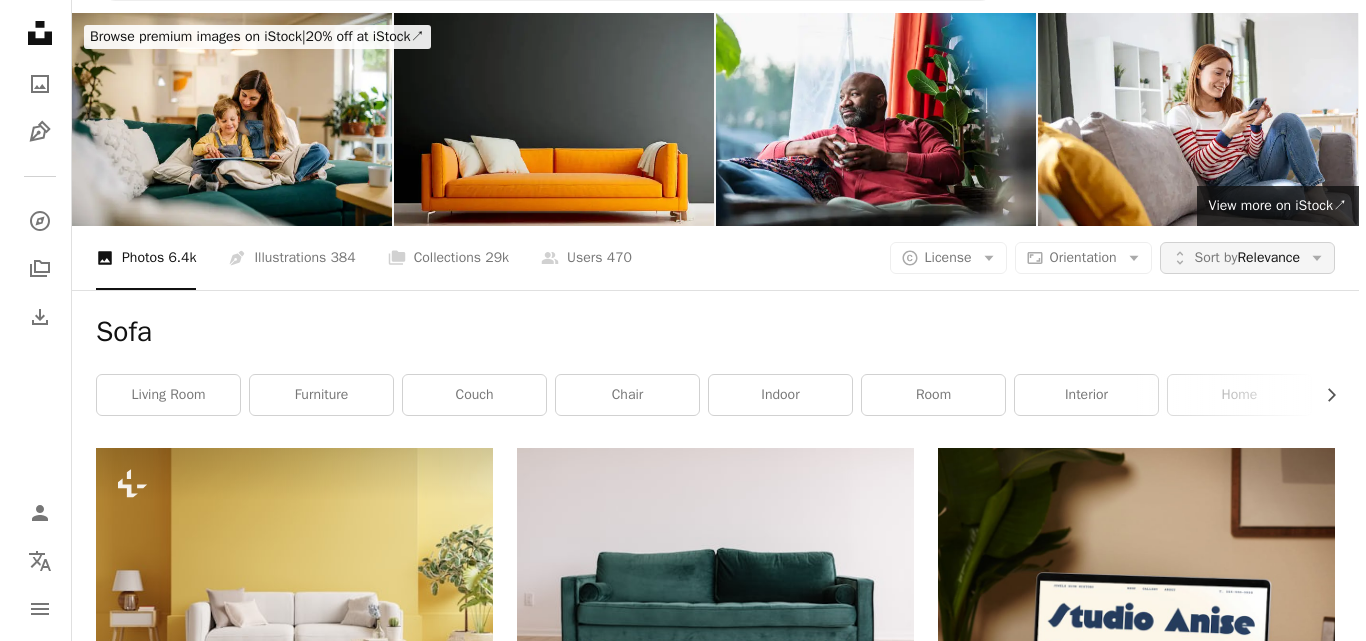 scroll, scrollTop: 0, scrollLeft: 0, axis: both 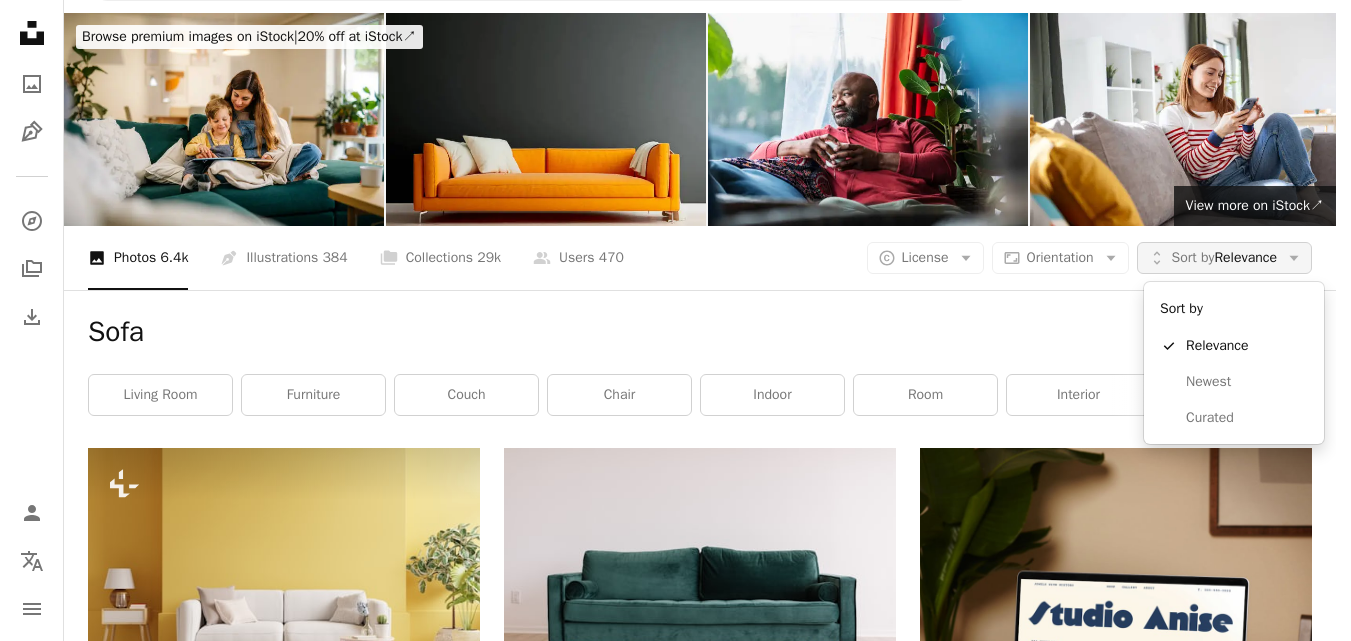 click on "Sort by" at bounding box center (1193, 257) 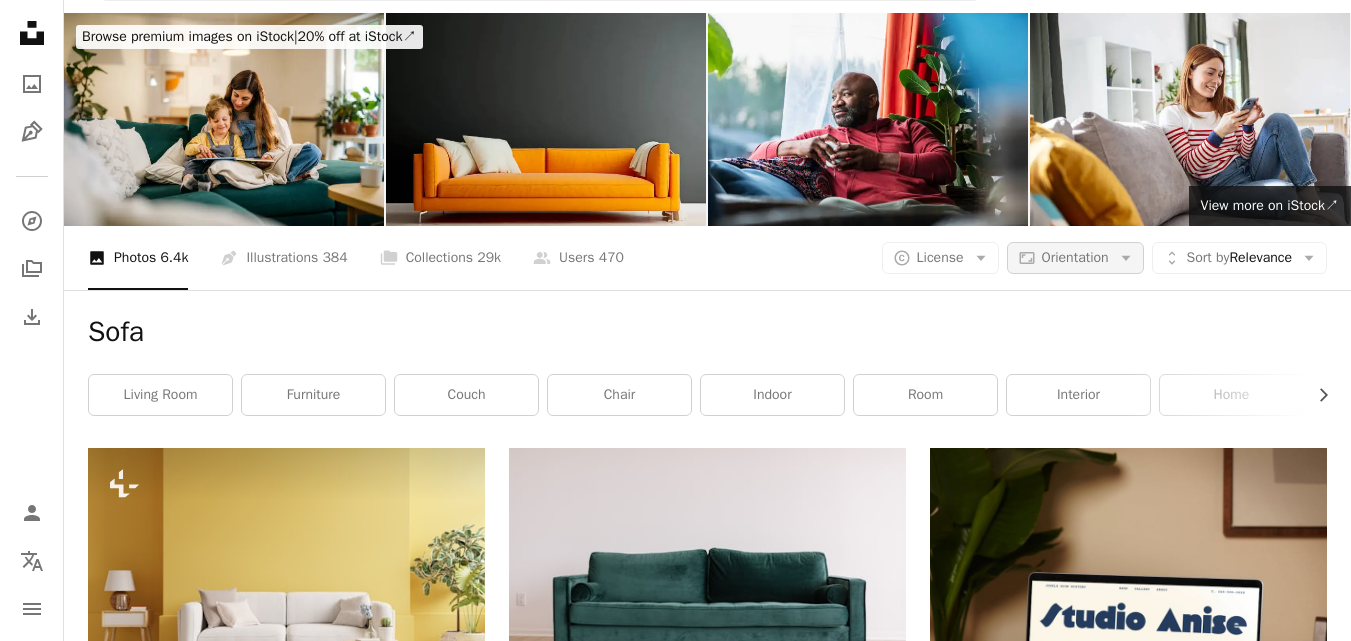click on "Orientation" at bounding box center [1075, 257] 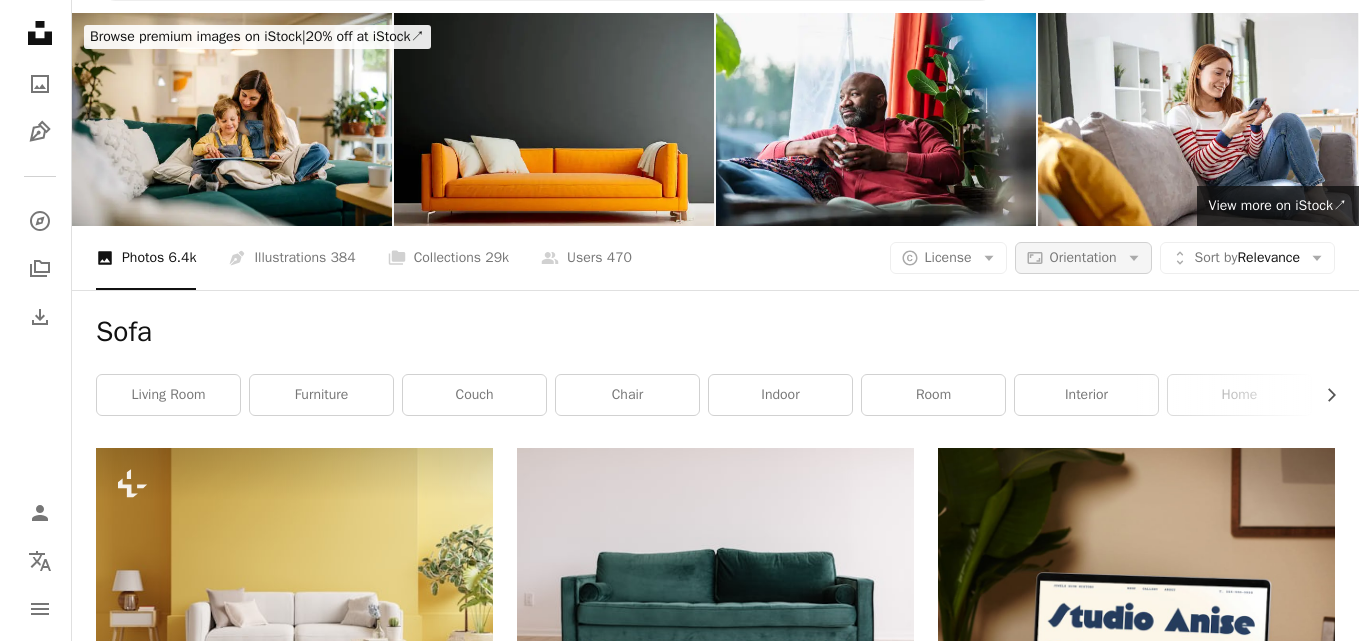 scroll, scrollTop: 0, scrollLeft: 0, axis: both 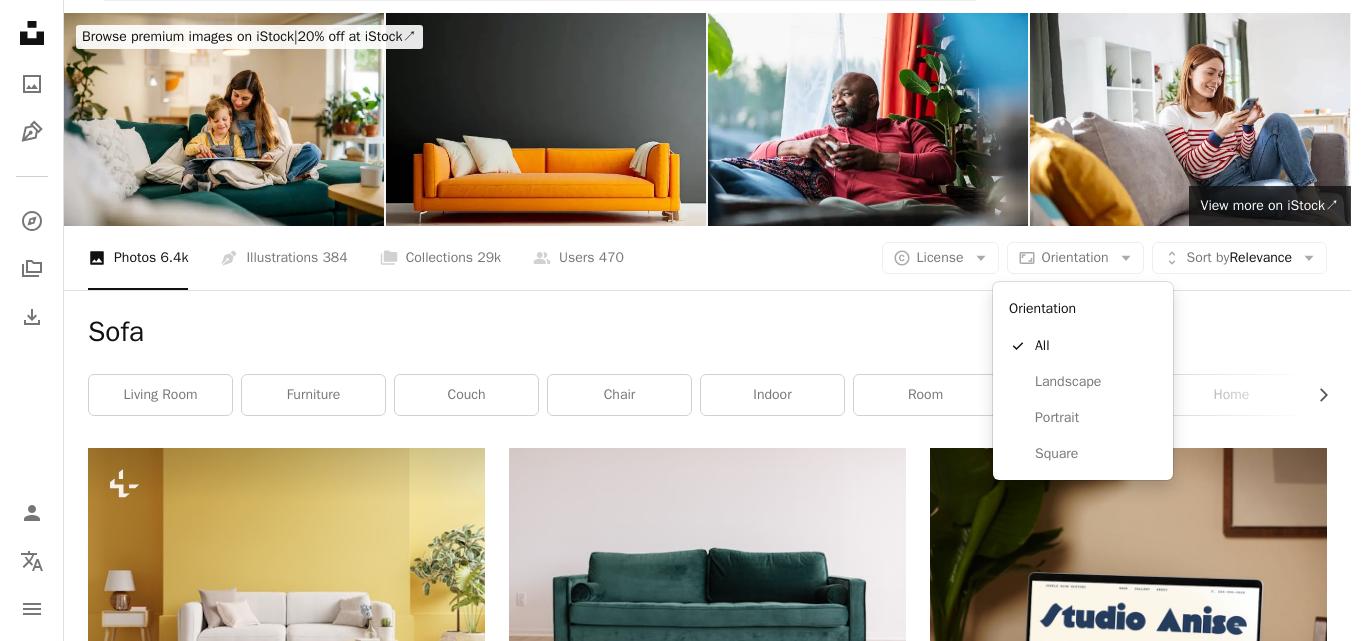 click on "A X shape Unsplash uses cookies and similar technologies to secure our site, provide useful features to free and paying users, and to ensure optimal performance. By clicking "Accept all cookies" or closing this prompt, you consent to the use of all cookies. By clicking "Accept essential only", you consent only to the use of cookies that are strictly necessary for the site to function. See our  Cookie Policy  for more info. Manage cookies Accept essential only Accept all cookies Unsplash logo Unsplash Home A photo Pen Tool A compass A stack of folders Download Person Localization icon navigation menu A magnifying glass **** An X shape Visual search Get Unsplash+ Log in Submit an image Browse premium images on iStock  |  20% off at iStock  ↗ Browse premium images on iStock 20% off at iStock  ↗ View more  ↗ View more on iStock  ↗ A photo Photos   6.4k Pen Tool Illustrations   384 A stack of folders Collections   29k A group of people Users   470 A copyright icon © License Arrow down Aspect ratio  |" at bounding box center (675, 320) 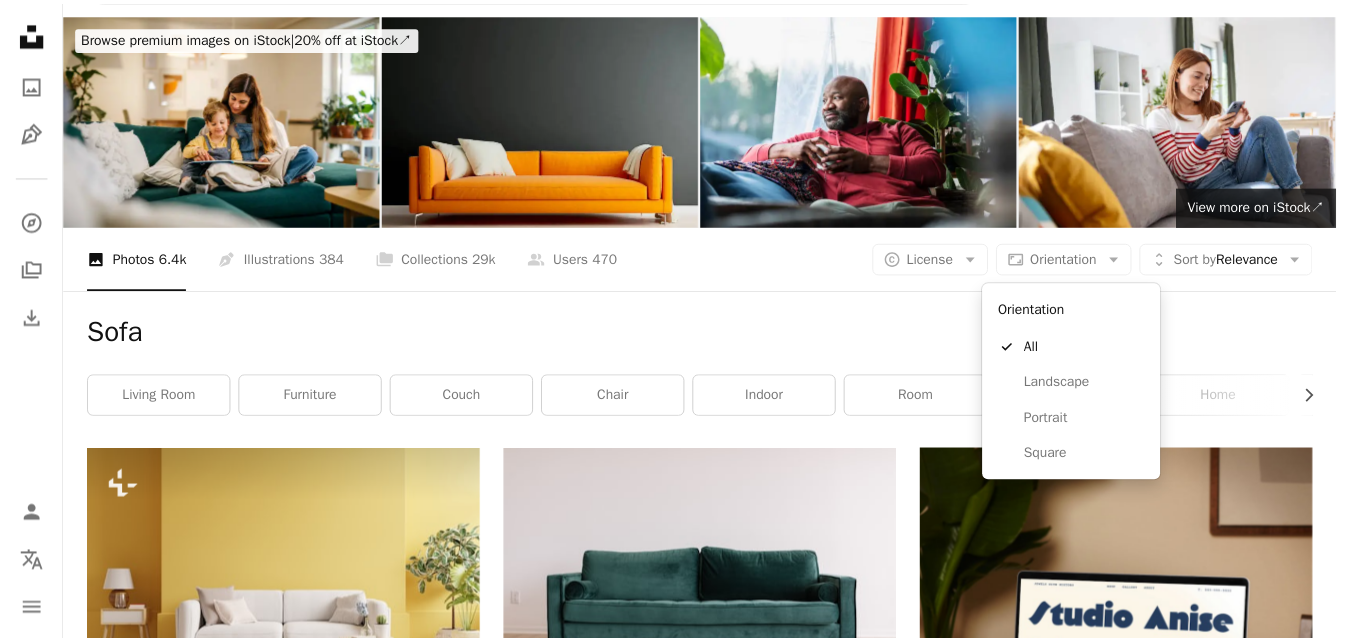 scroll, scrollTop: 51, scrollLeft: 0, axis: vertical 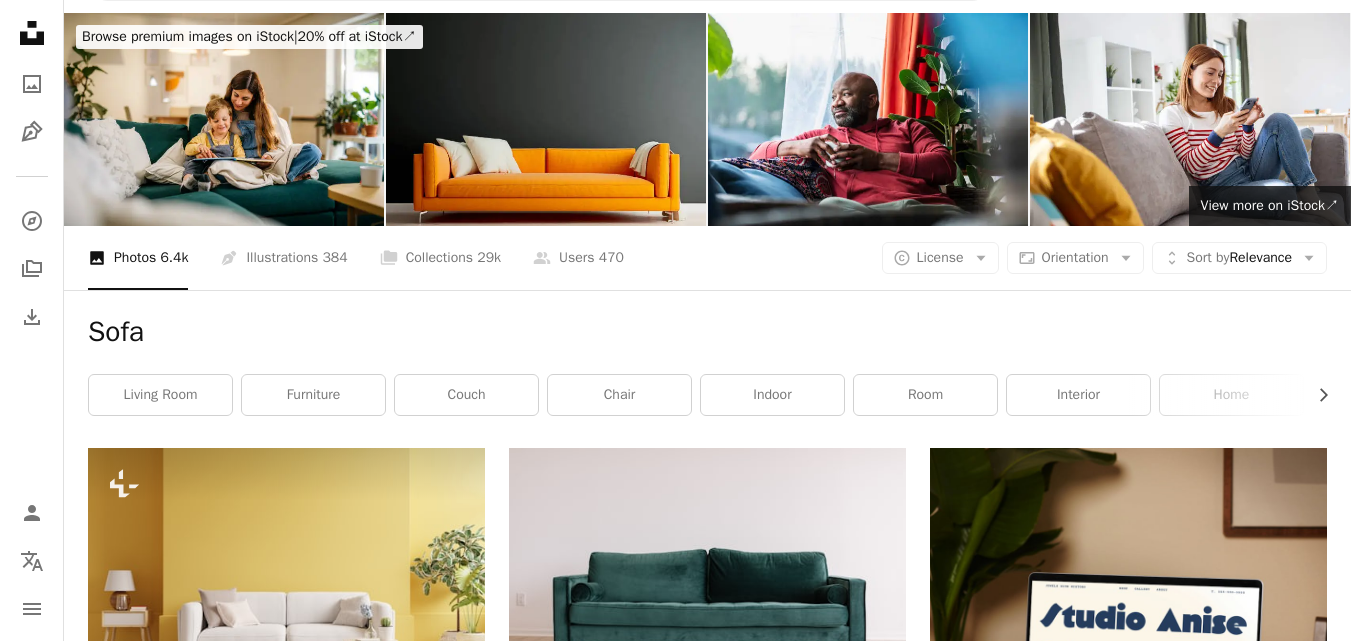click on "Arrow down" 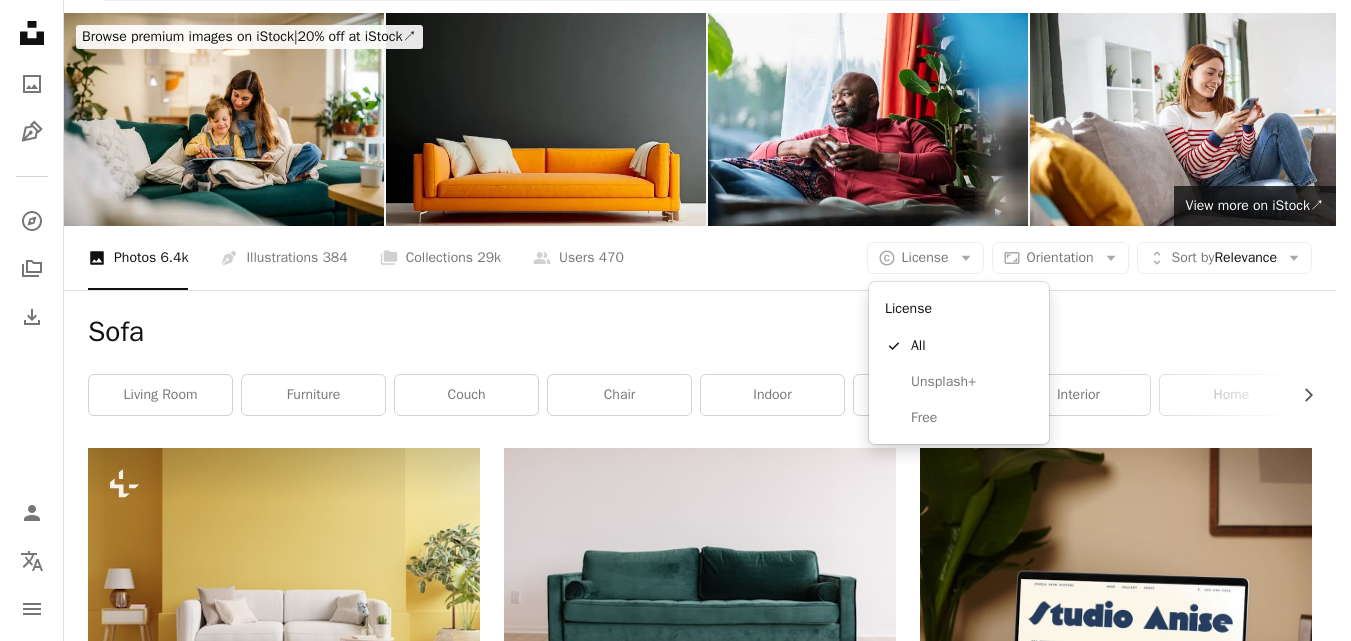 scroll, scrollTop: 0, scrollLeft: 0, axis: both 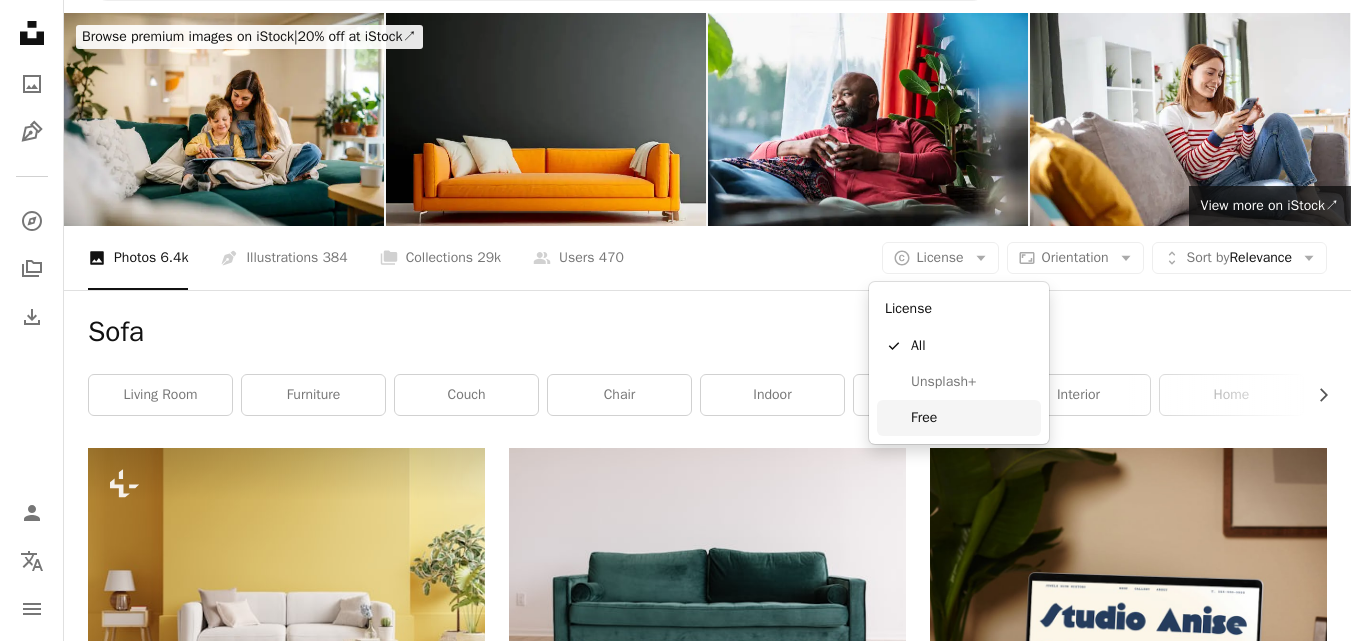 click on "Free" at bounding box center [972, 418] 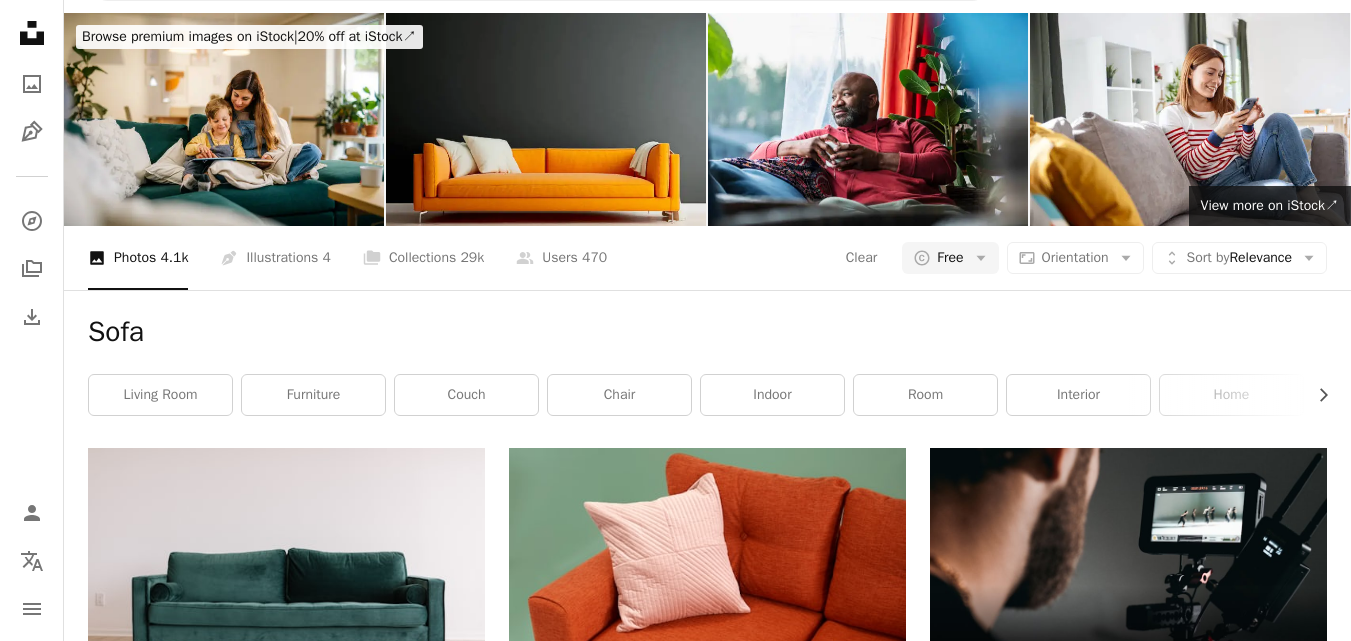 scroll, scrollTop: 0, scrollLeft: 0, axis: both 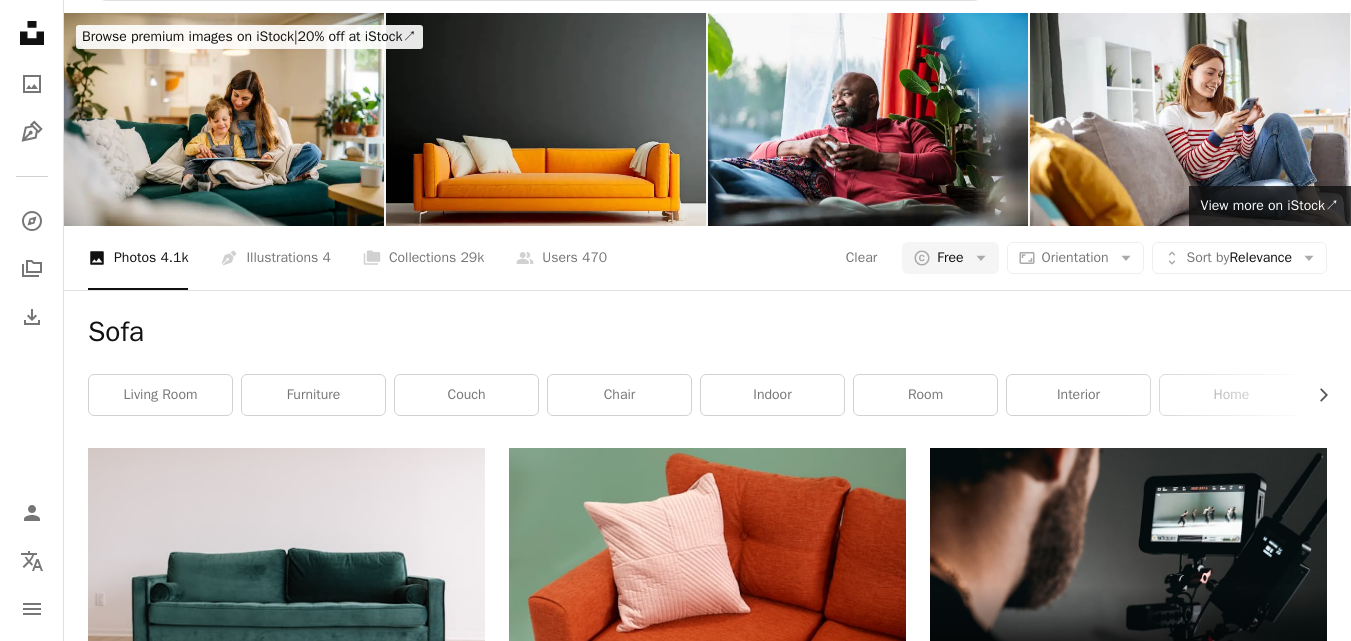 click on "****" at bounding box center (510, -19) 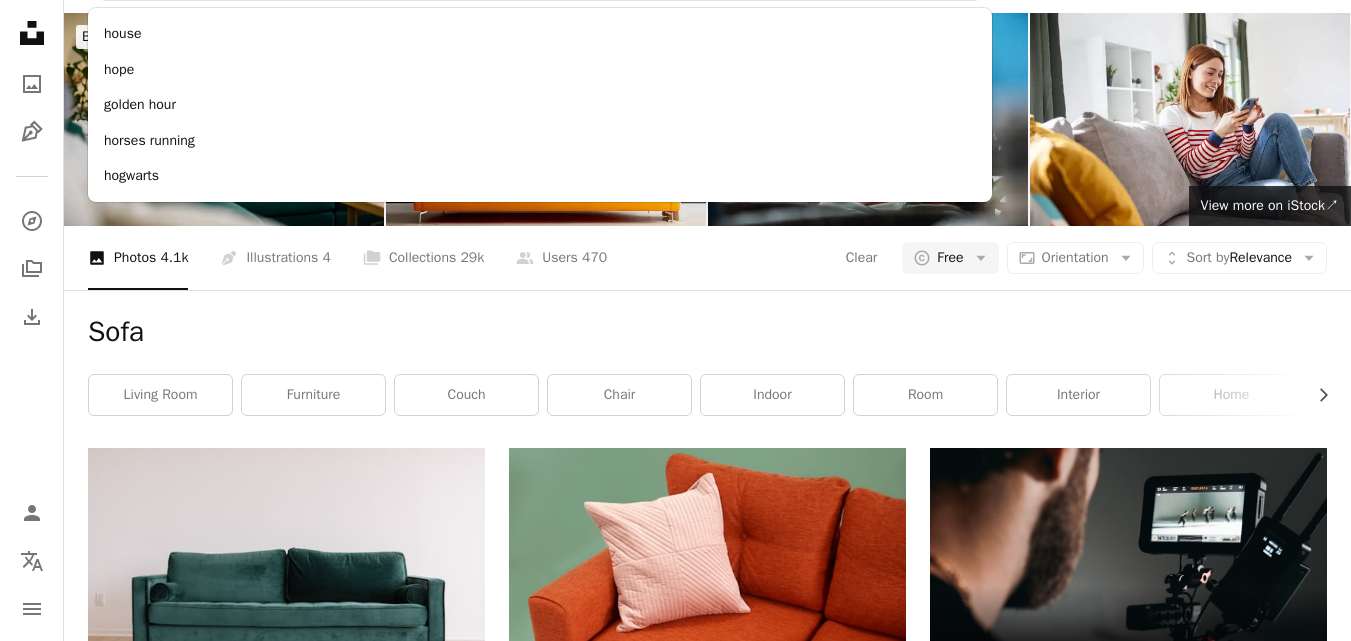 type on "****" 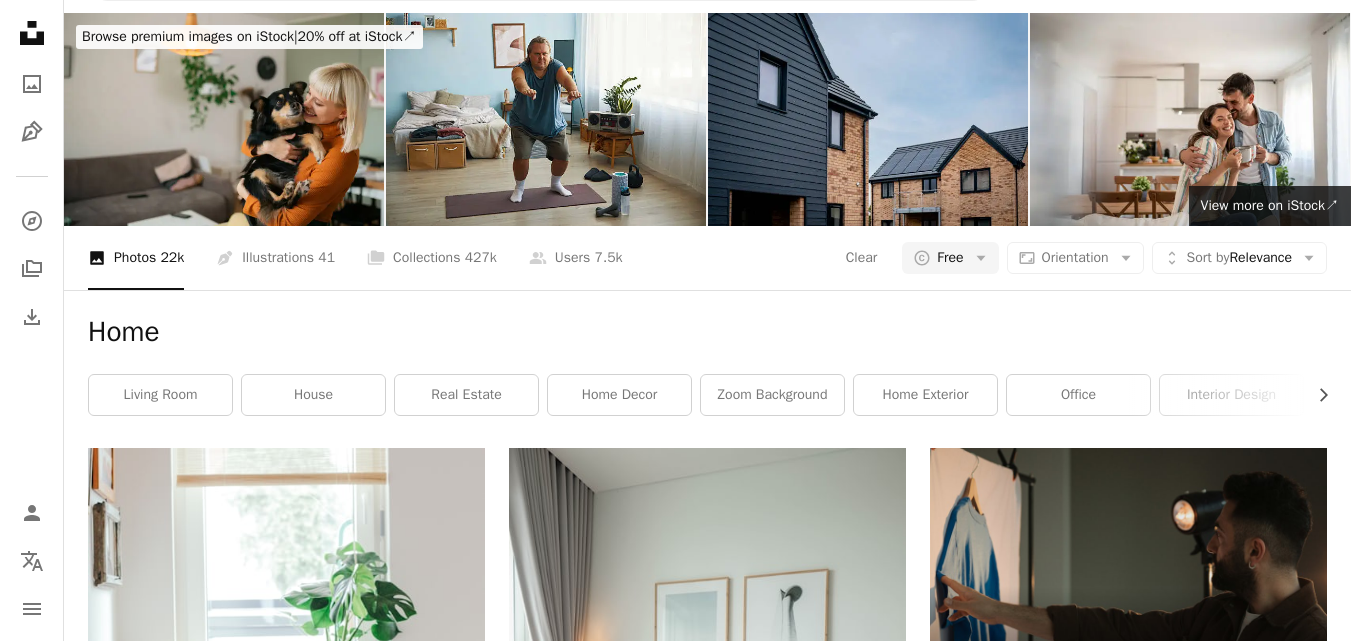 scroll, scrollTop: 782, scrollLeft: 0, axis: vertical 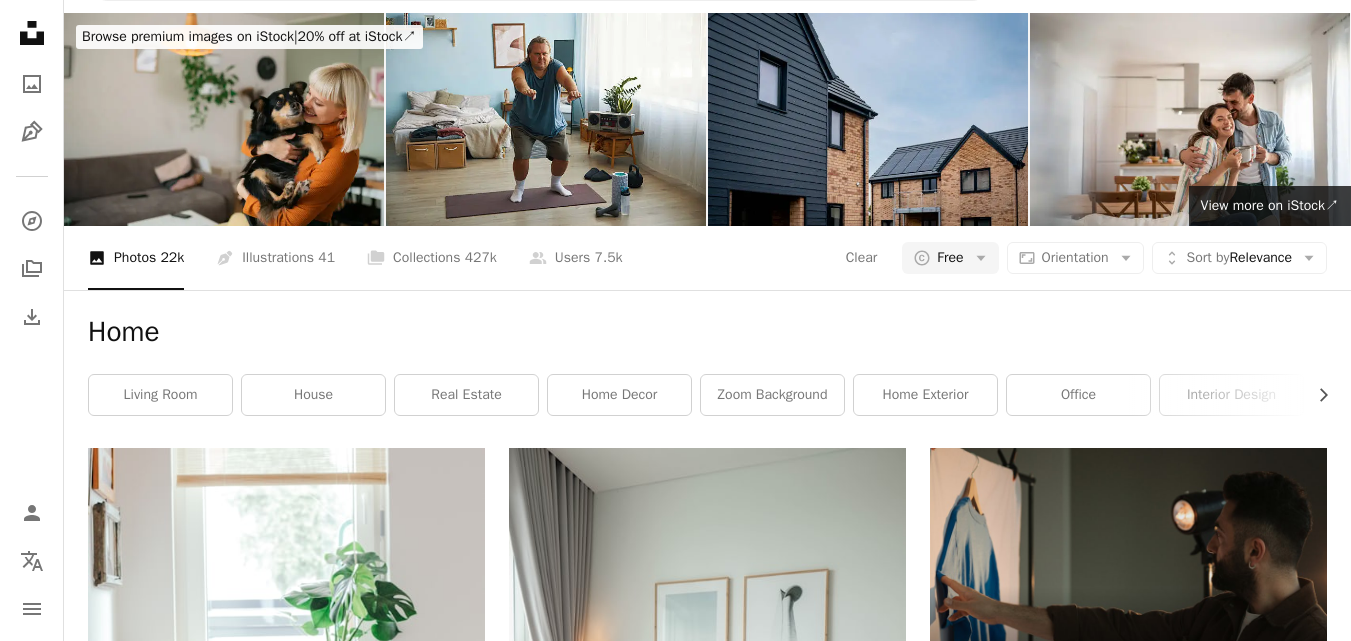 click at bounding box center (1128, 1139) 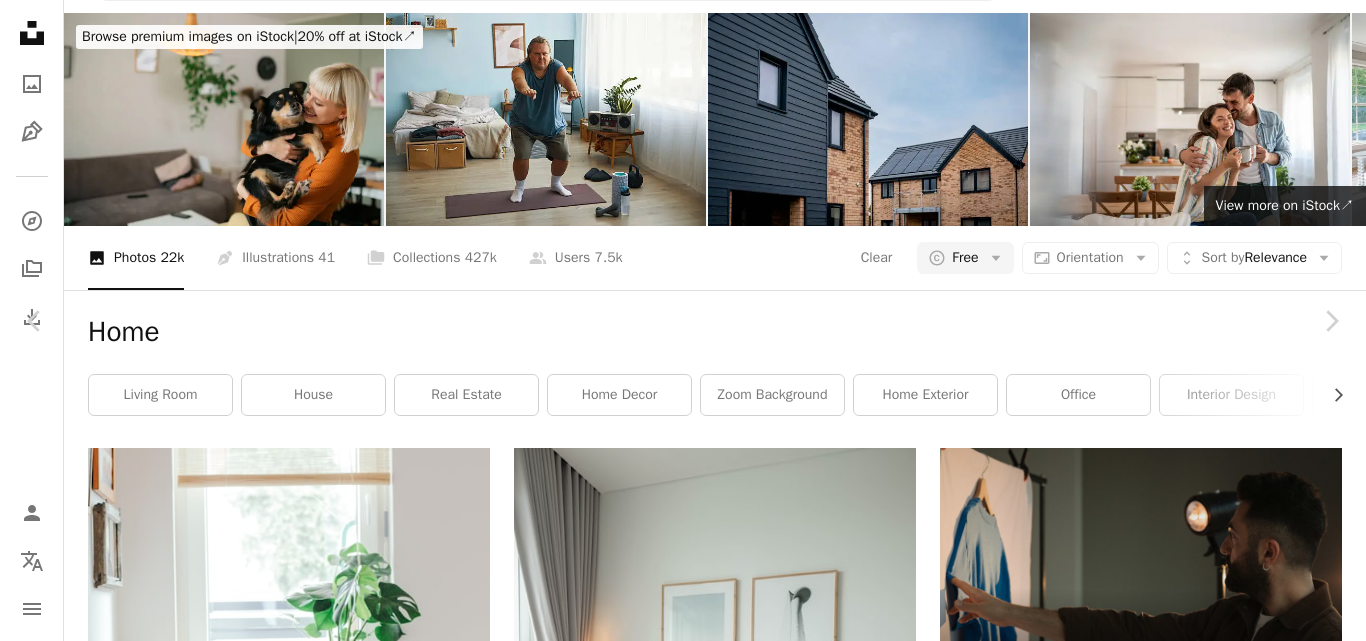 click on "Chevron down" 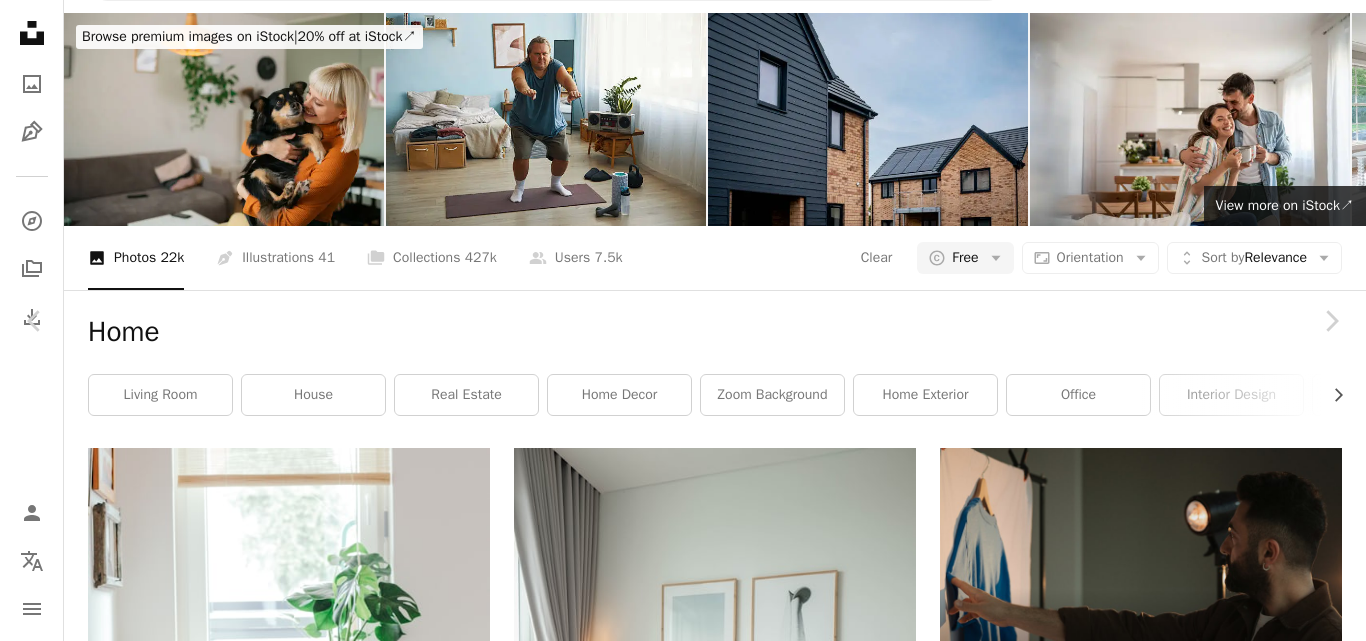 click on "A X shape Chevron left Chevron right [FIRST] [LAST] Available for hire A checkmark inside of a circle A heart A plus sign Download free Chevron down Zoom in Views 53,565,780 Downloads 460,696 Featured in Photos ,  Architecture & Interiors ,  Interiors A forward-right arrow Share Info icon Info More Actions I took these for AirBnb, but they’re so pretty Calendar outlined Published on  [MONTH] 14, 2017 Camera NIKON CORPORATION, NIKON D3400 Safety Free to use under the  Unsplash License house interior design plant home living room interior table hand plants indoor apartment sunlight couch indoors zoom backgrounds house plant student room background office building Free stock photos Browse premium related images on iStock  |  Save 20% with code UNSPLASH20 View more on iStock  ↗ Related images A heart A plus sign [FIRST] [LAST] Arrow pointing down A heart A plus sign [FIRST] [LAST] Available for hire A checkmark inside of a circle Arrow pointing down A heart A plus sign [FIRST] Arrow pointing down   (" at bounding box center (683, 5189) 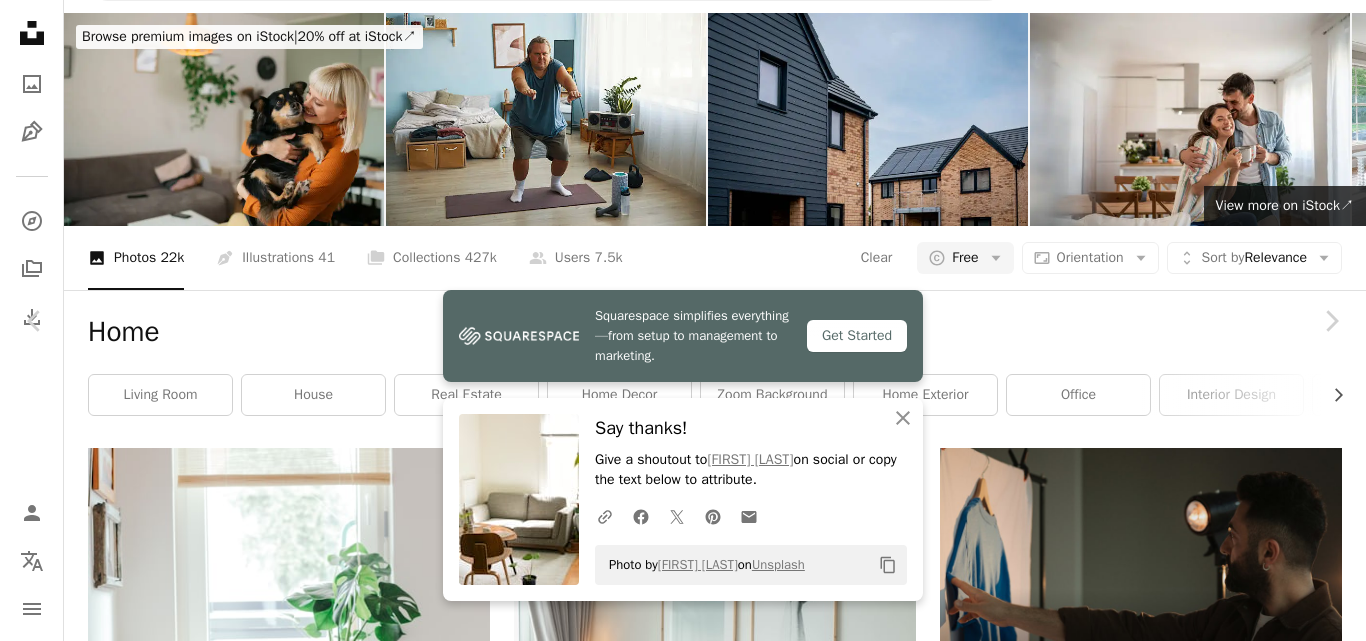 click on "A X shape Unsplash uses cookies and similar technologies to secure our site, provide useful features to free and paying users, and to ensure optimal performance. By clicking "Accept all cookies" or closing this prompt, you consent to the use of all cookies. By clicking "Accept essential only", you consent only to the use of cookies that are strictly necessary for the site to function. See our  Cookie Policy  for more info. Manage cookies Accept essential only Accept all cookies Unsplash logo Unsplash Home A photo Pen Tool A compass A stack of folders Download Person Localization icon navigation menu A magnifying glass **** An X shape Visual search Get Unsplash+ Log in Submit an image Browse premium images on iStock  |  20% off at iStock  ↗ Browse premium images on iStock 20% off at iStock  ↗ View more  ↗ View more on iStock  ↗ A photo Photos   22k Pen Tool Illustrations   41 A stack of folders Collections   427k A group of people Users   7.5k Clear A copyright icon © Free Arrow down Aspect ratio" at bounding box center (683, 2409) 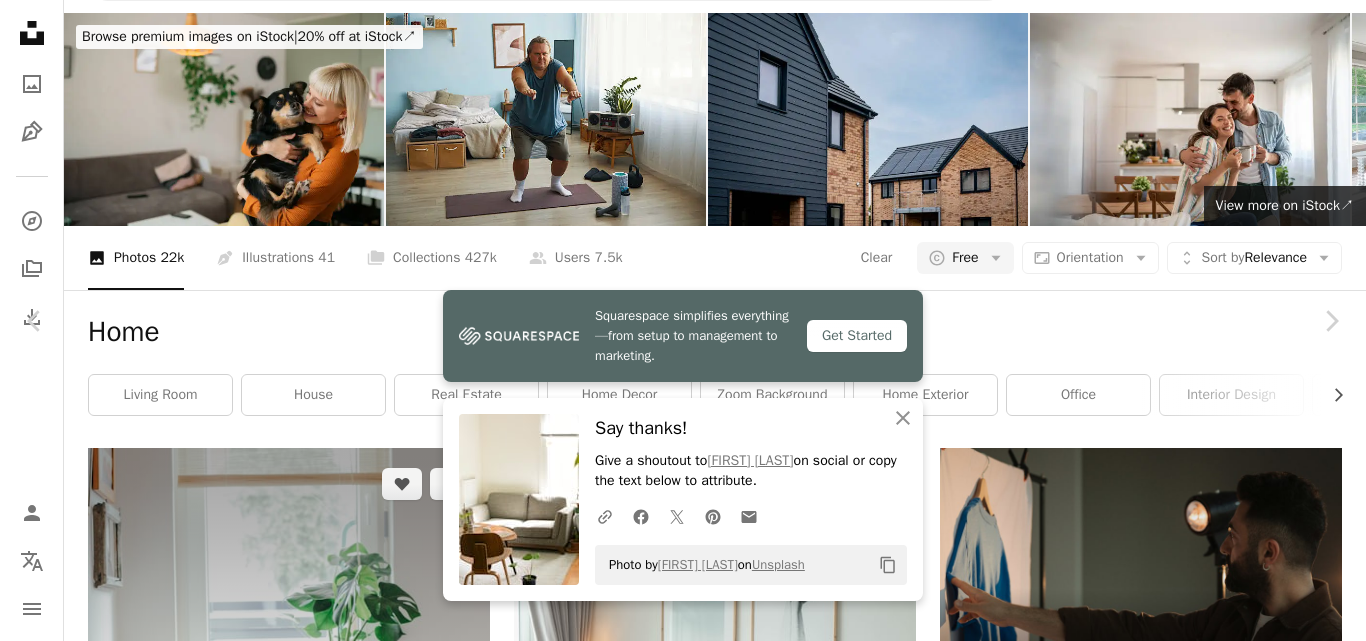 click on "An X shape" at bounding box center [20, 20] 